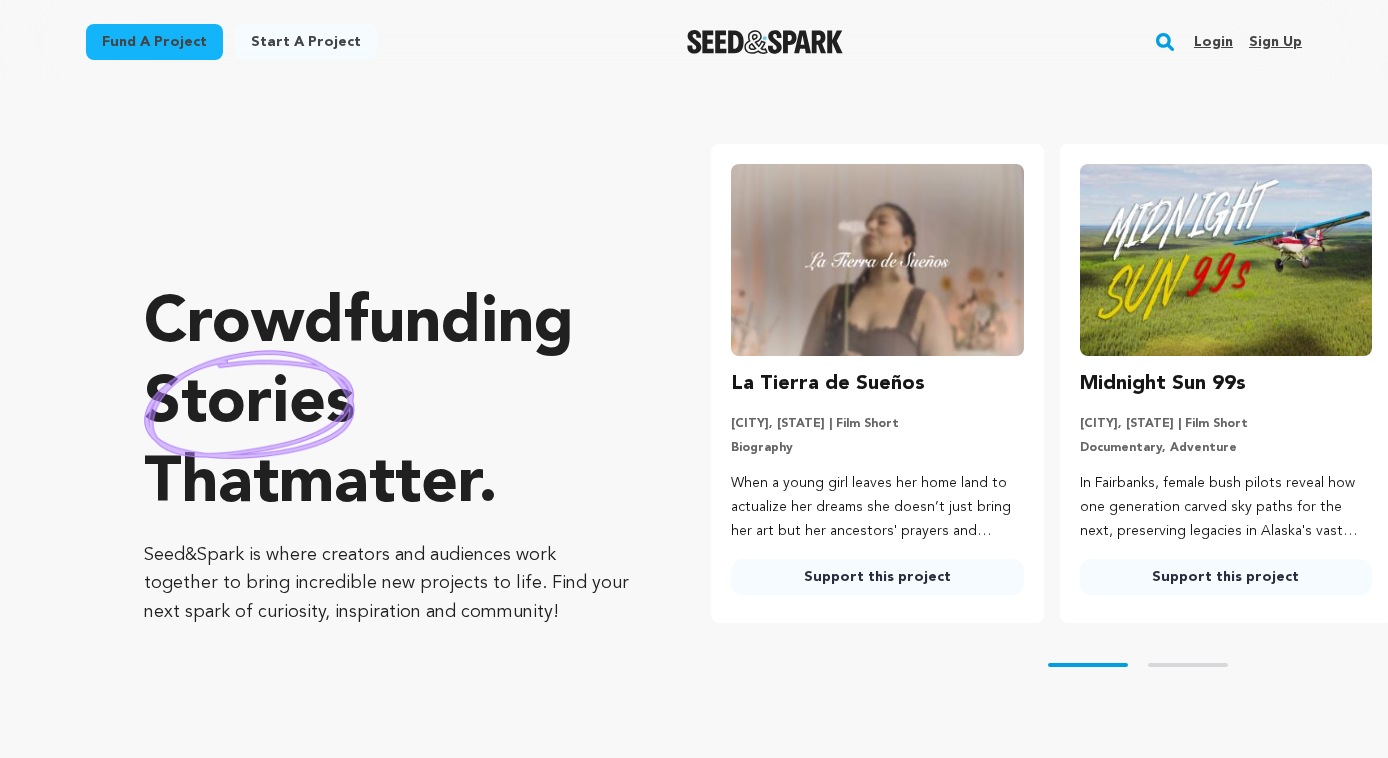 scroll, scrollTop: 0, scrollLeft: 0, axis: both 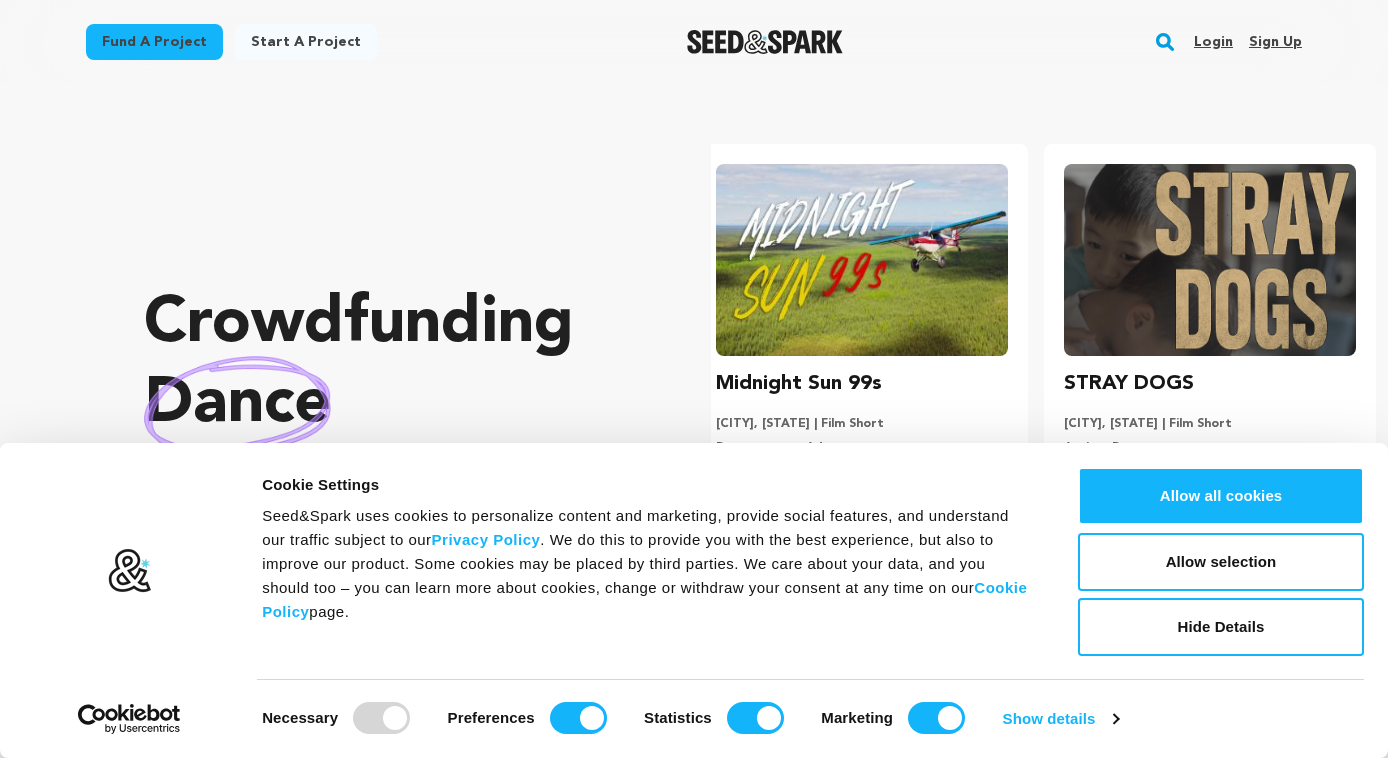 click on "Login" at bounding box center [1213, 42] 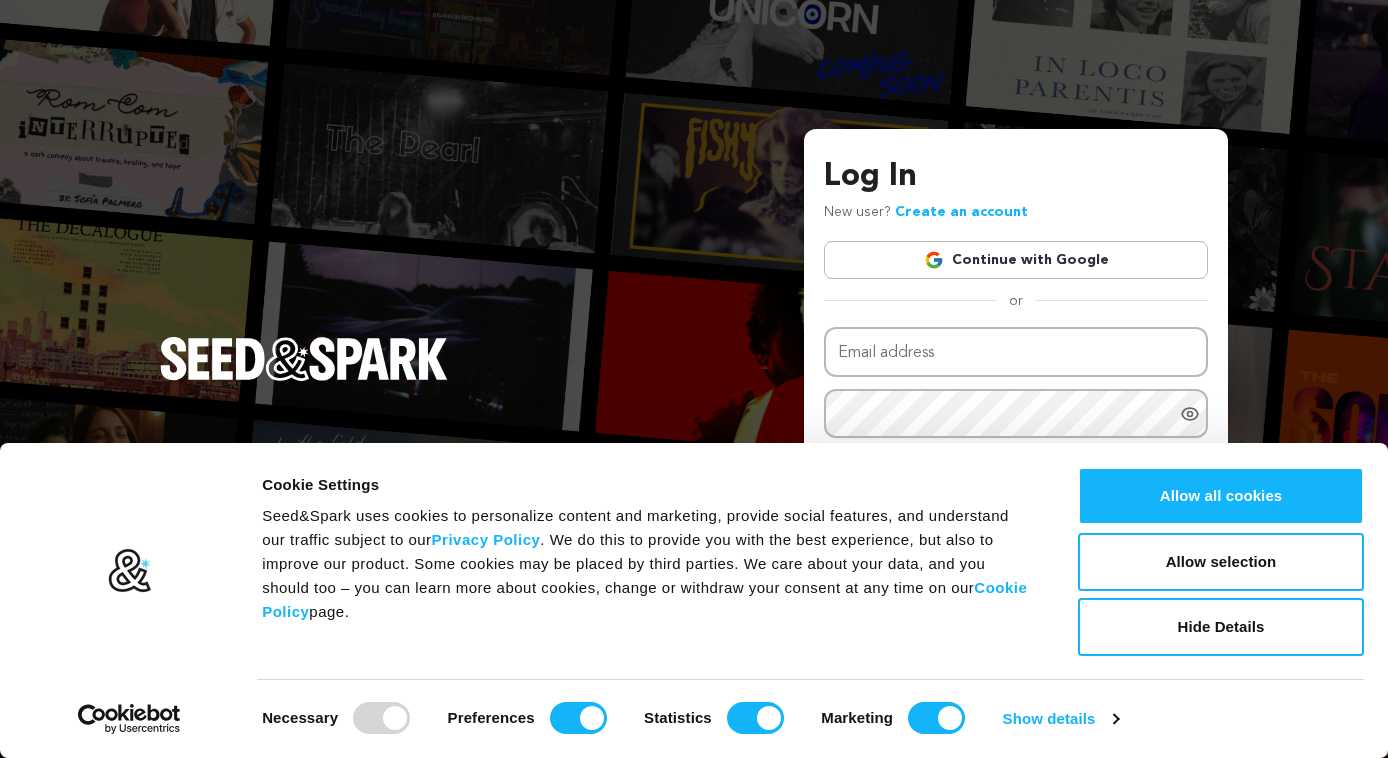 scroll, scrollTop: 0, scrollLeft: 0, axis: both 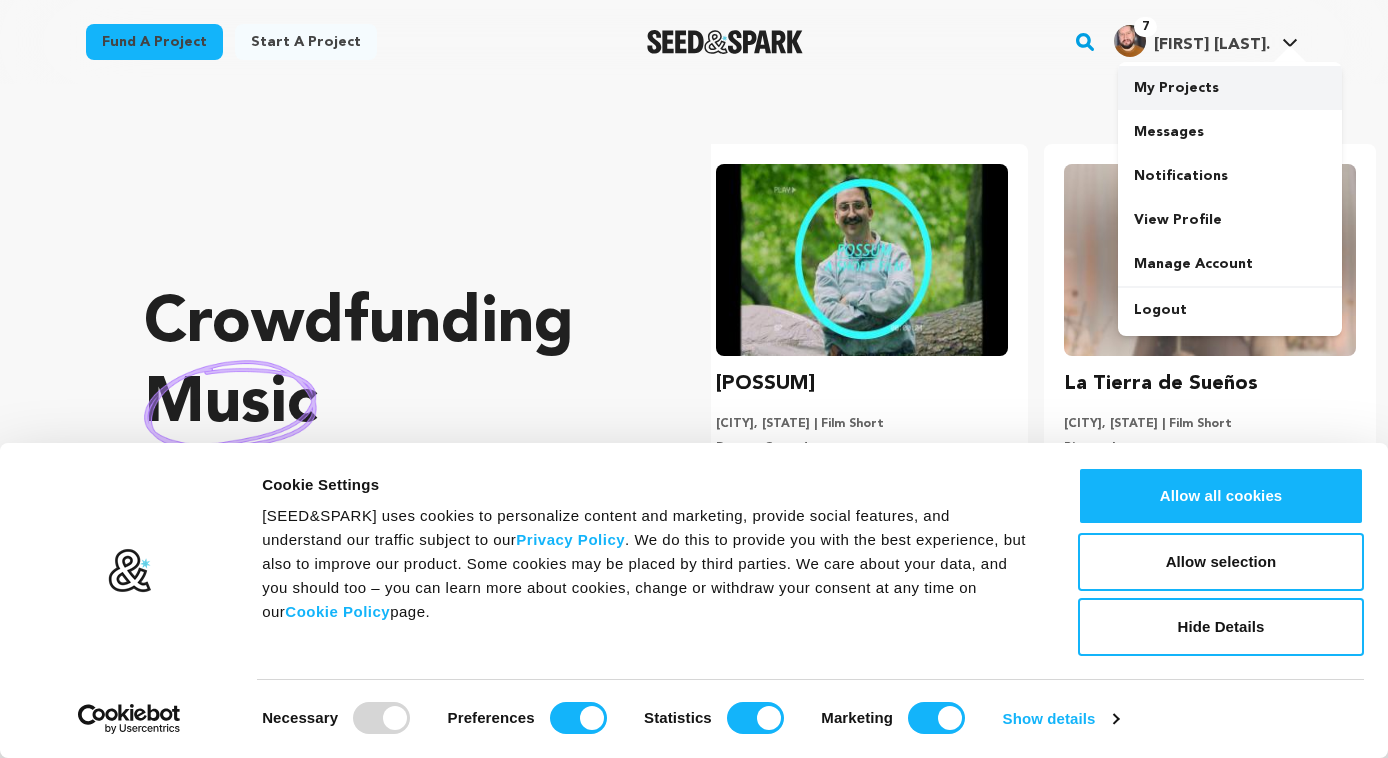 click on "My Projects" at bounding box center [1230, 88] 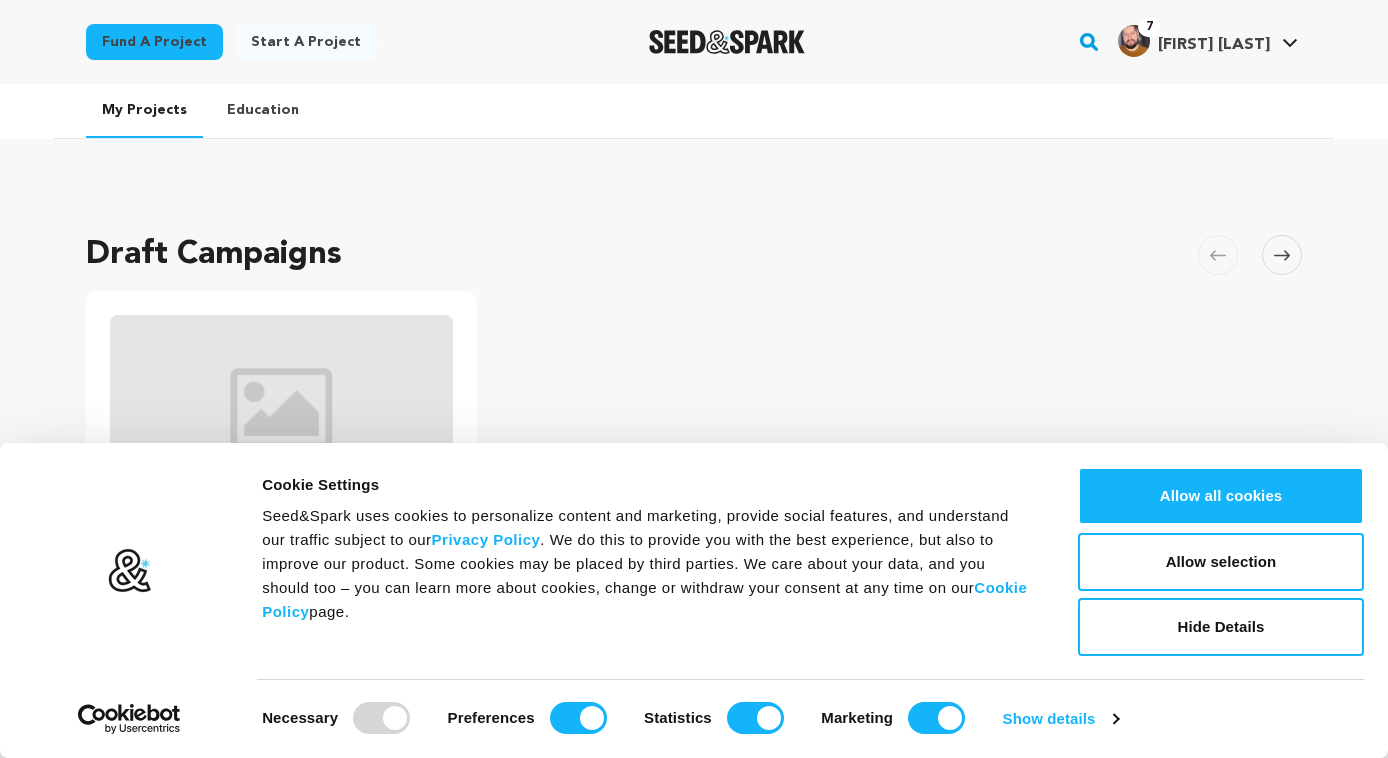 scroll, scrollTop: 0, scrollLeft: 0, axis: both 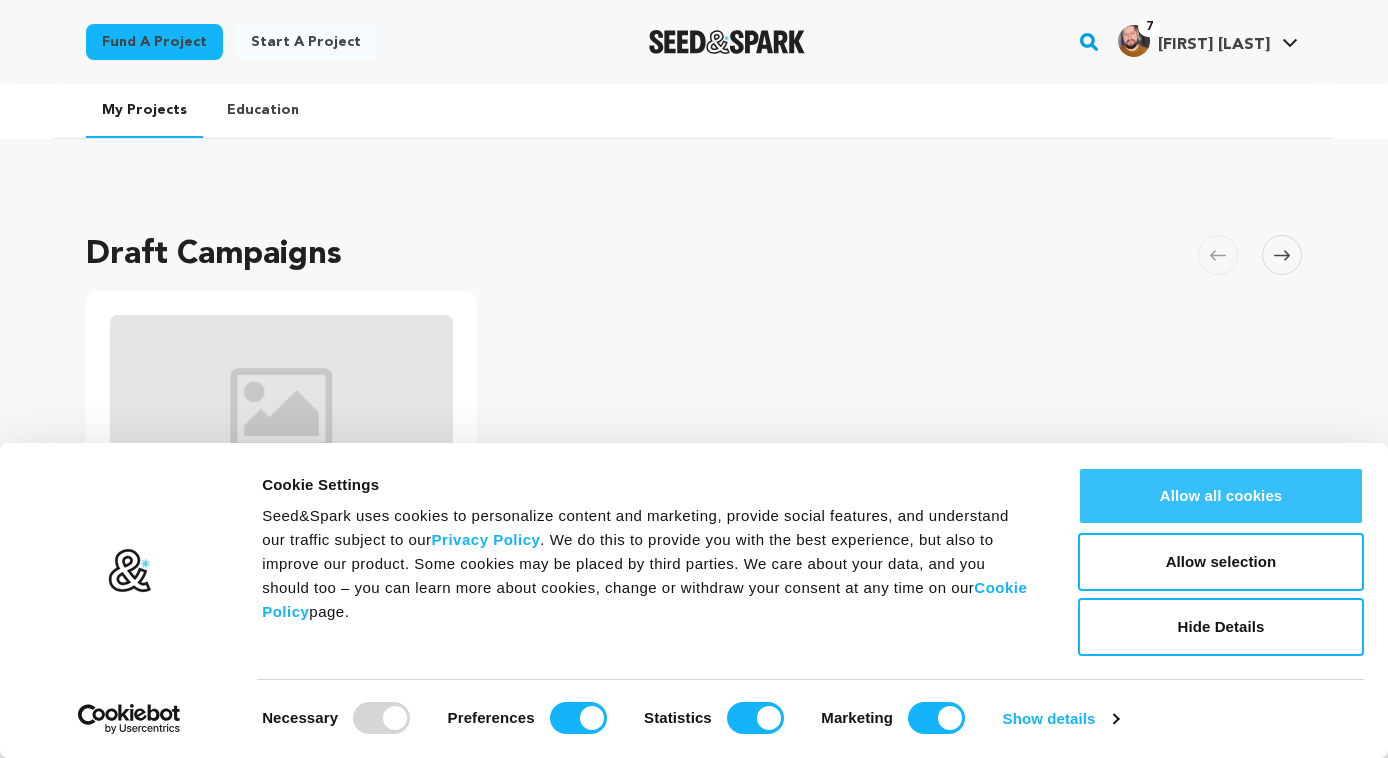 click on "Allow all cookies" at bounding box center [1221, 496] 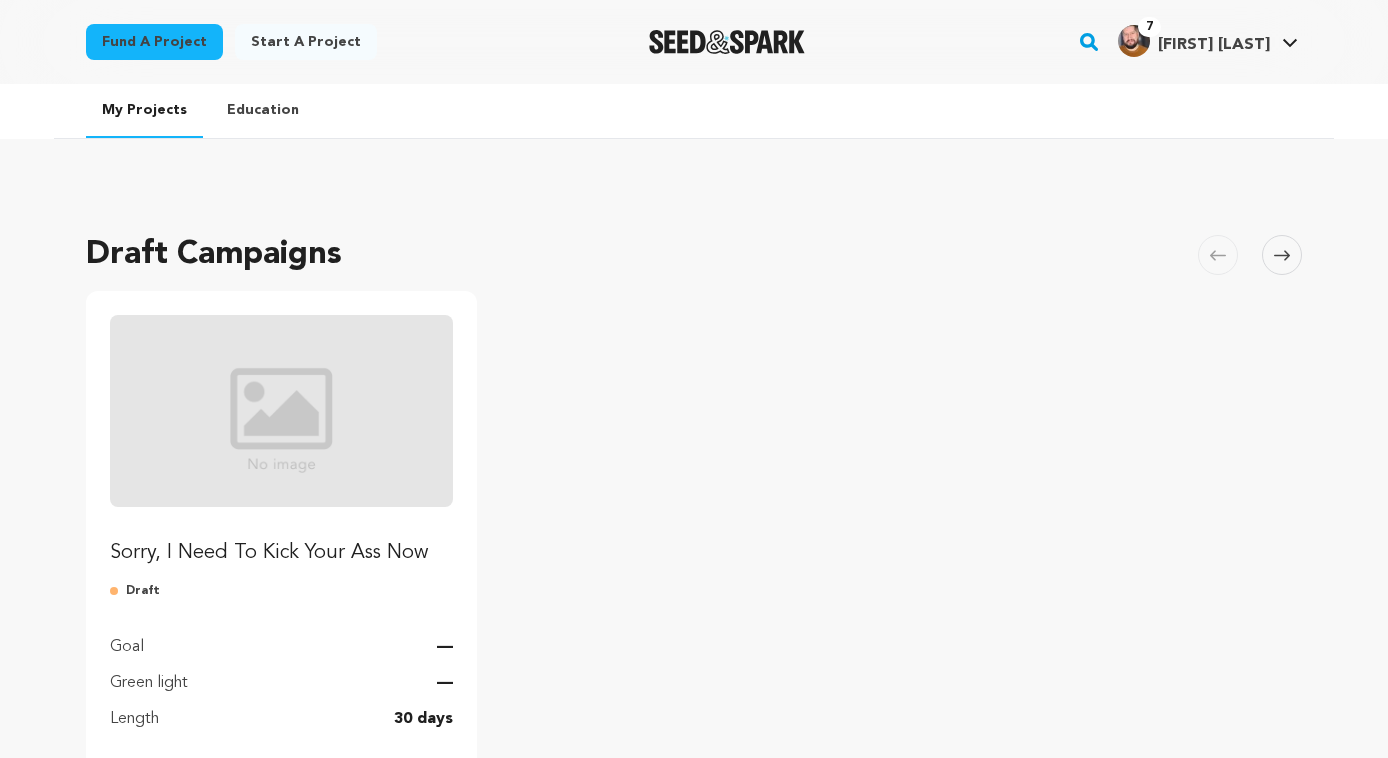 click at bounding box center [281, 411] 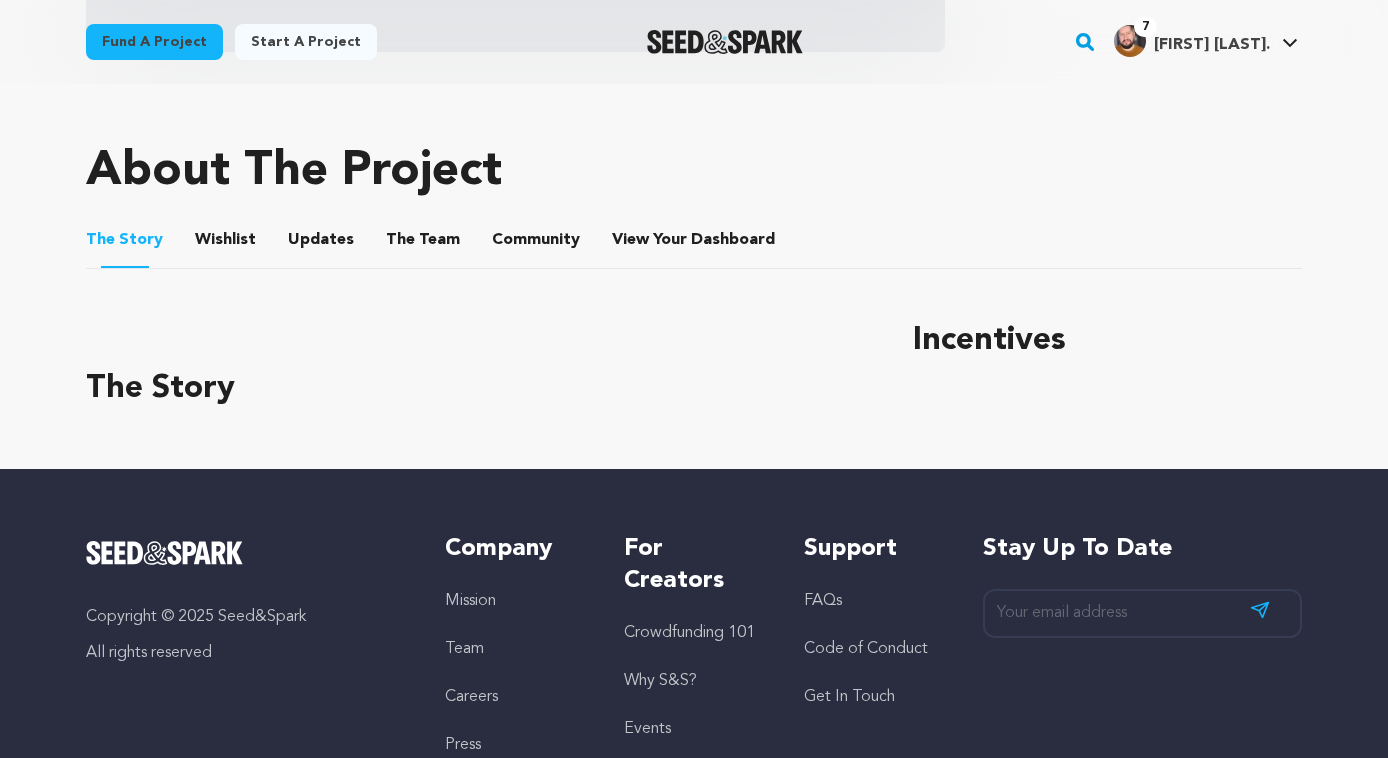 scroll, scrollTop: 770, scrollLeft: 0, axis: vertical 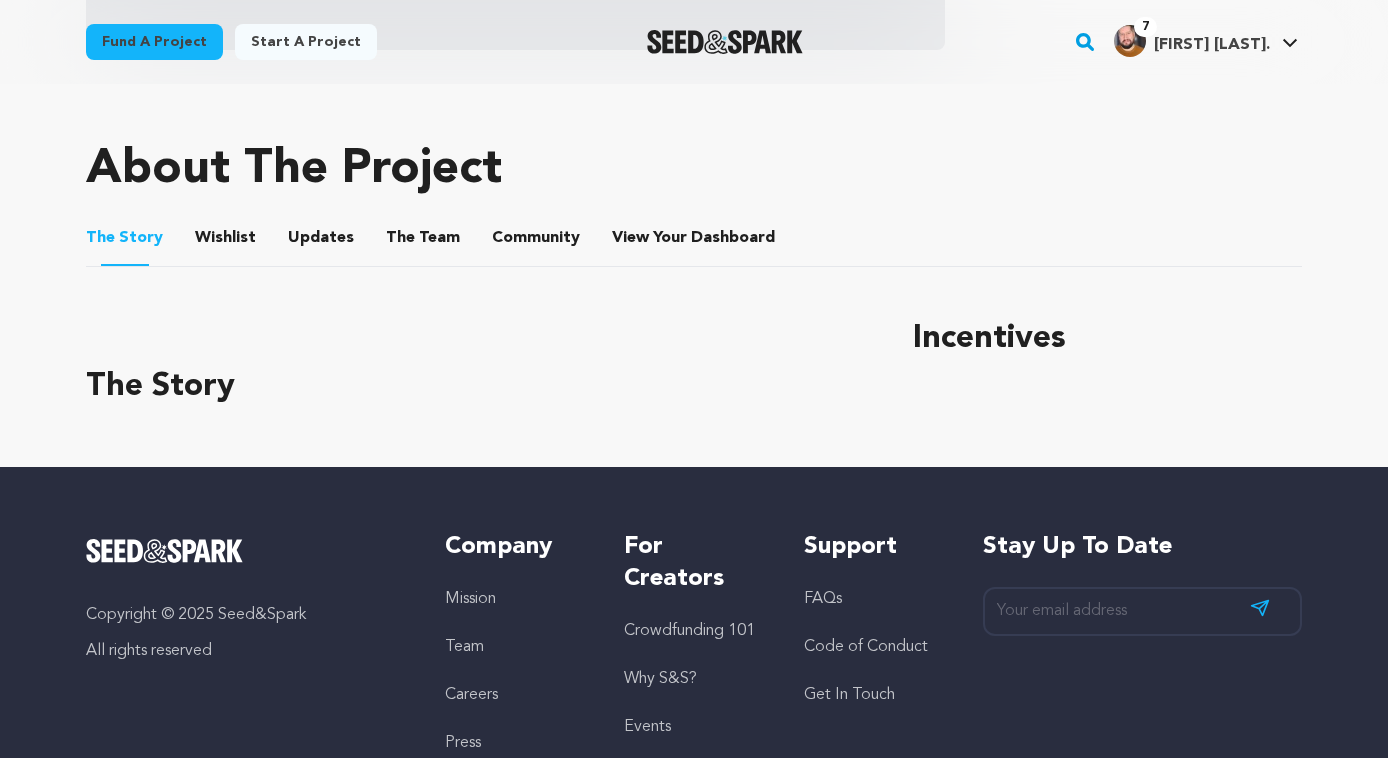 click on "Wishlist" at bounding box center (226, 242) 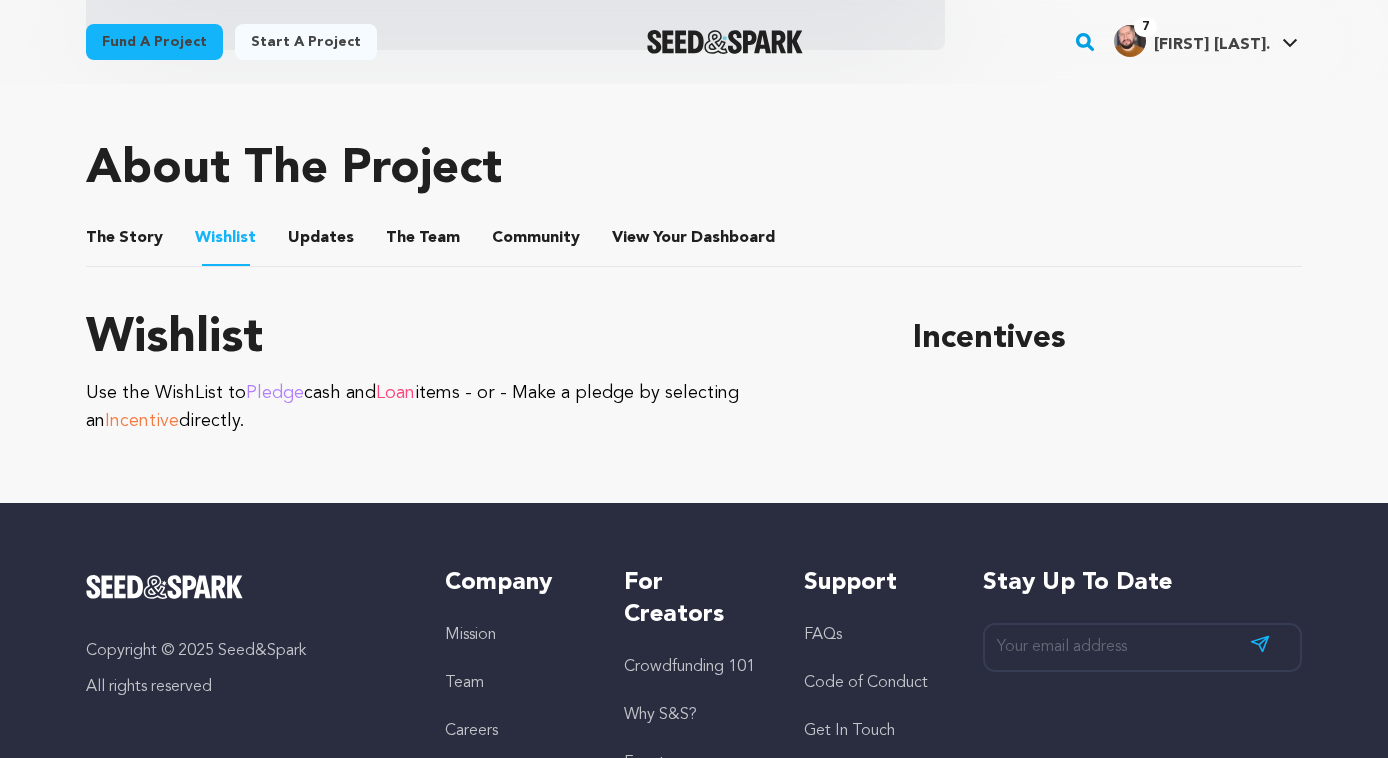 click on "Updates" at bounding box center [321, 242] 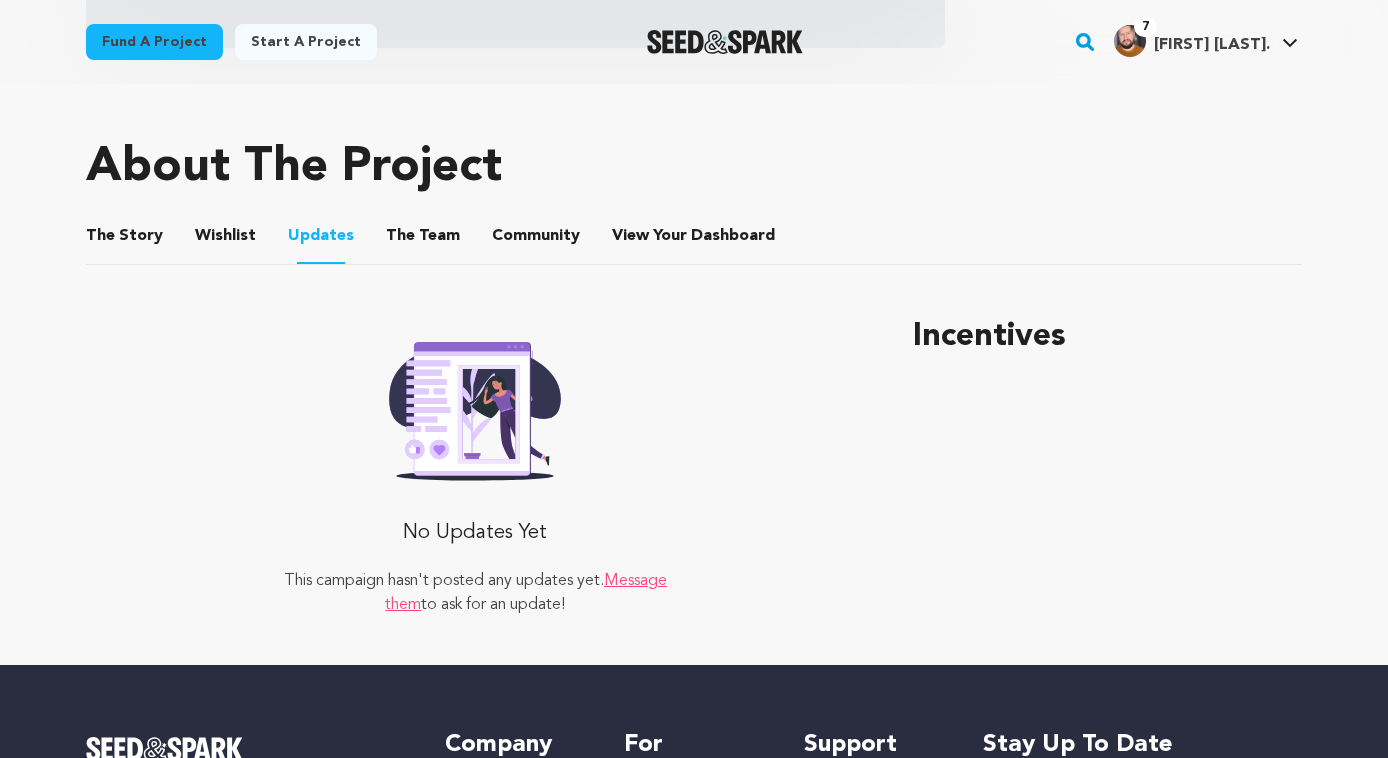 scroll, scrollTop: 834, scrollLeft: 0, axis: vertical 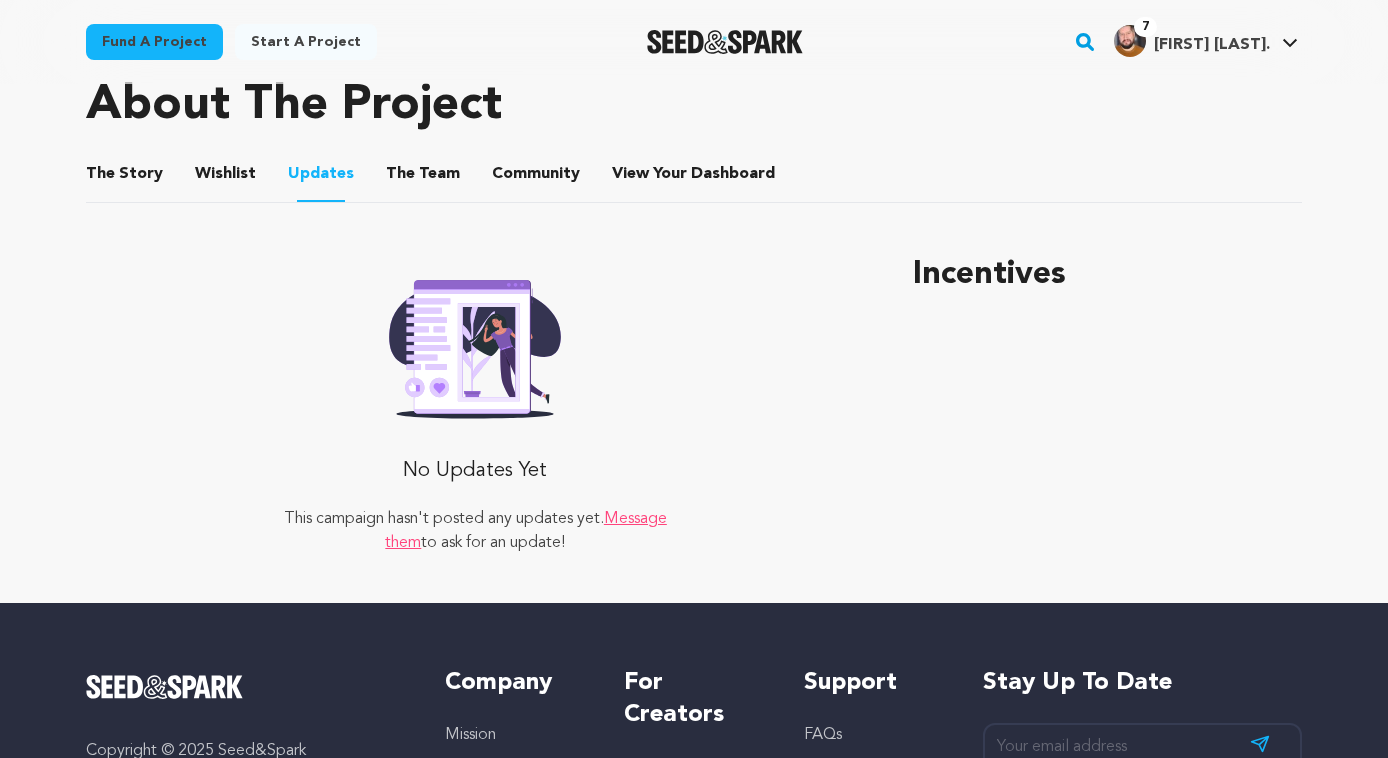 click on "Wishlist" at bounding box center [226, 178] 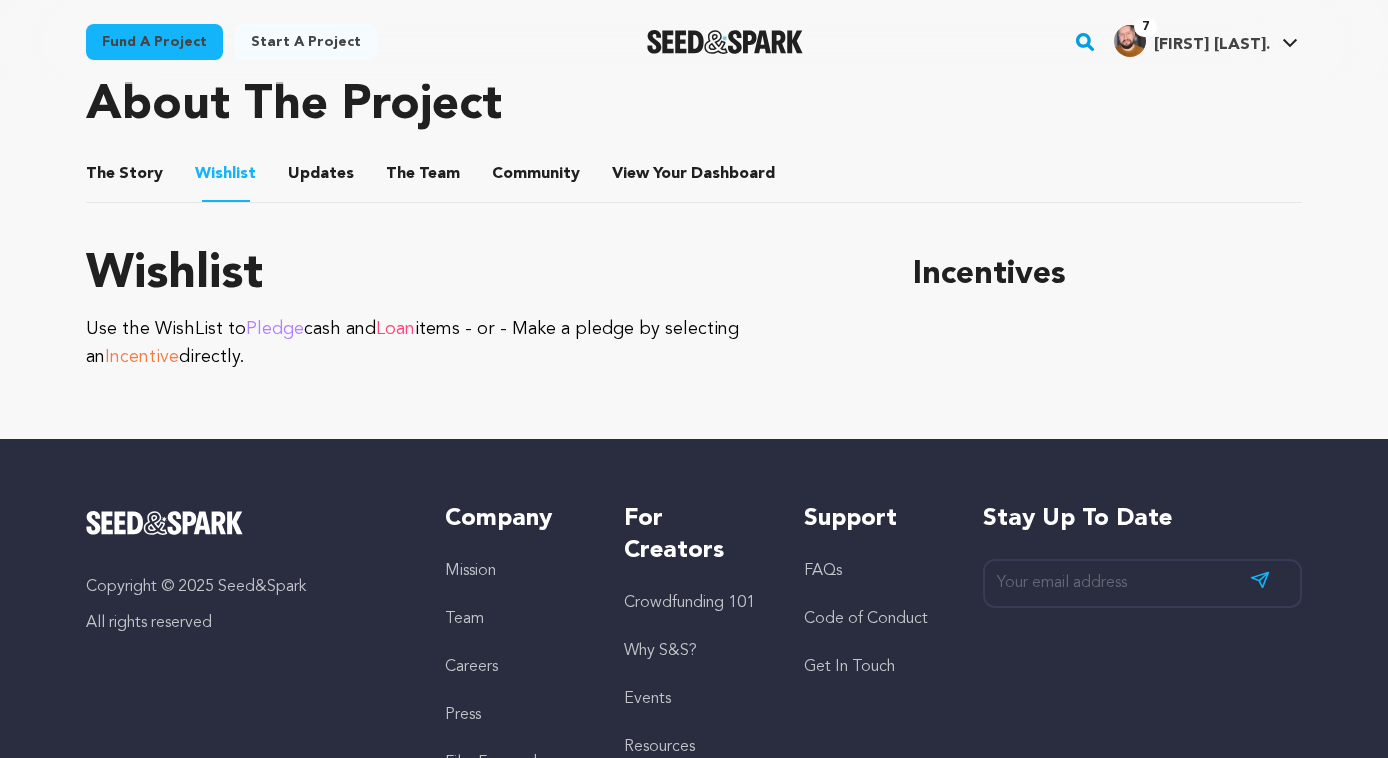click on "Incentive" at bounding box center [142, 357] 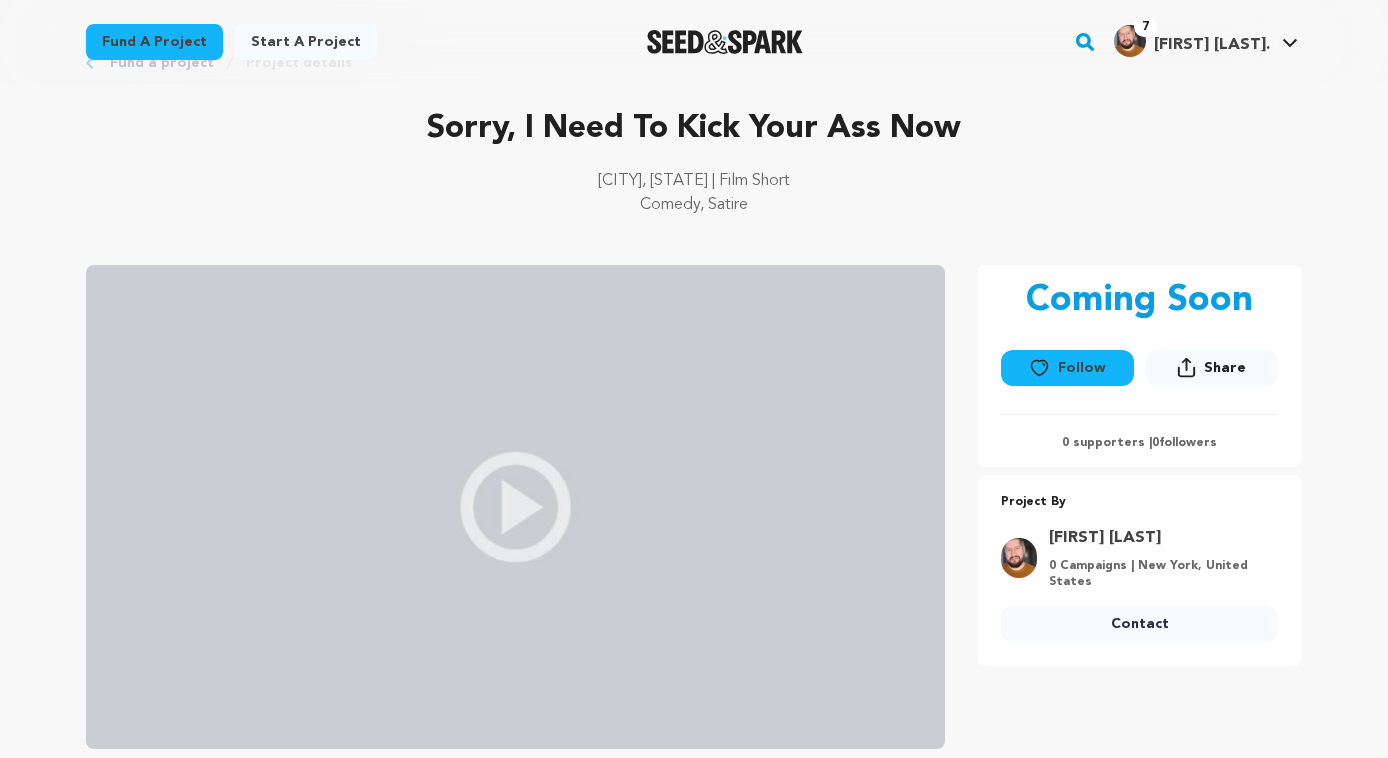 scroll, scrollTop: 0, scrollLeft: 0, axis: both 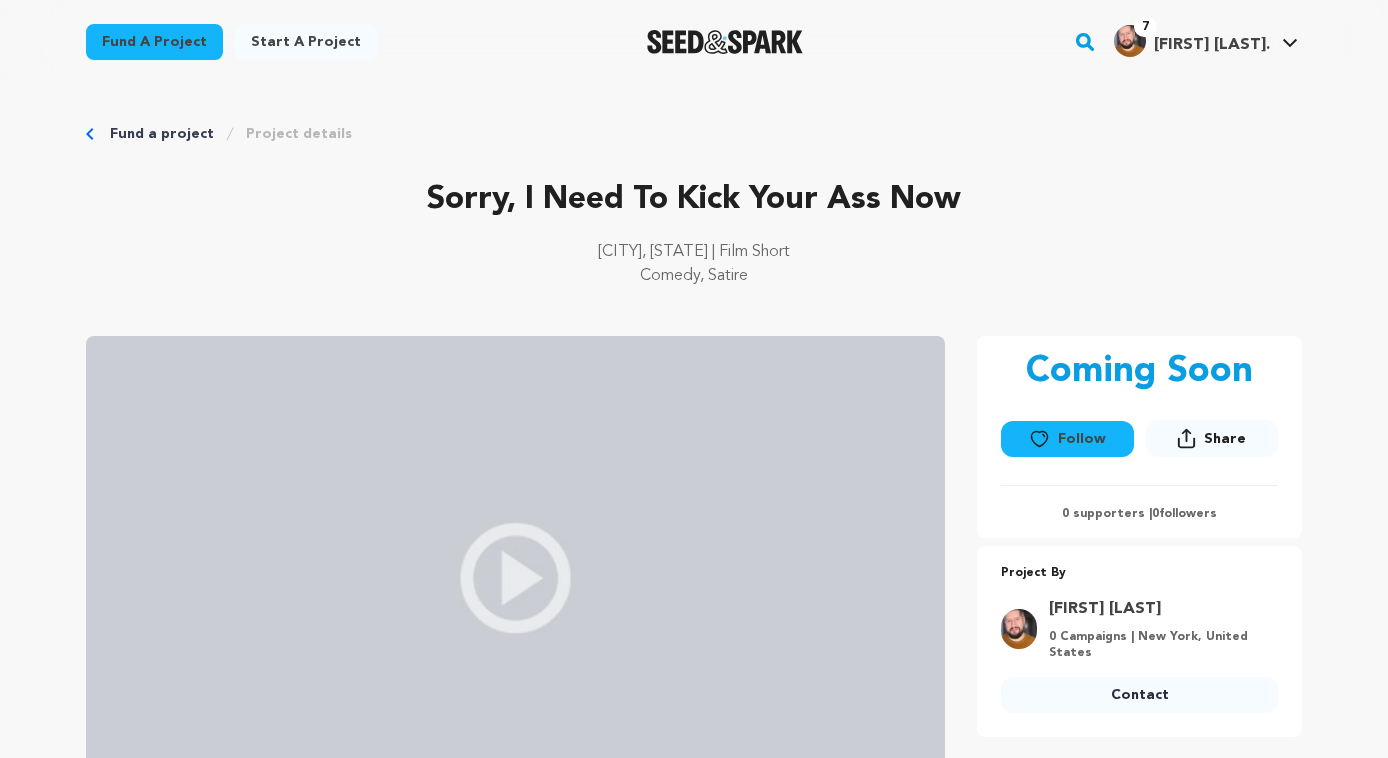 click on "[FIRST] [LAST]" at bounding box center (1212, 45) 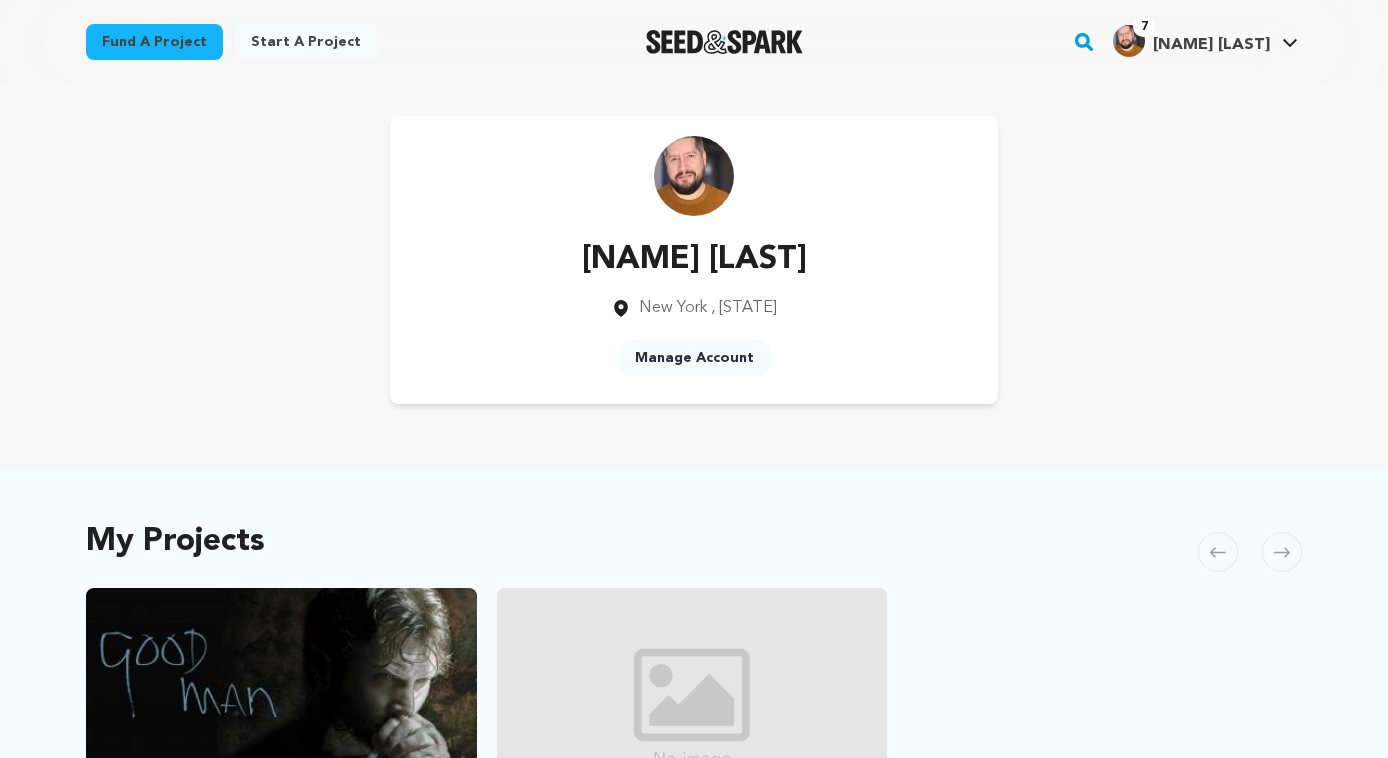 scroll, scrollTop: 285, scrollLeft: 0, axis: vertical 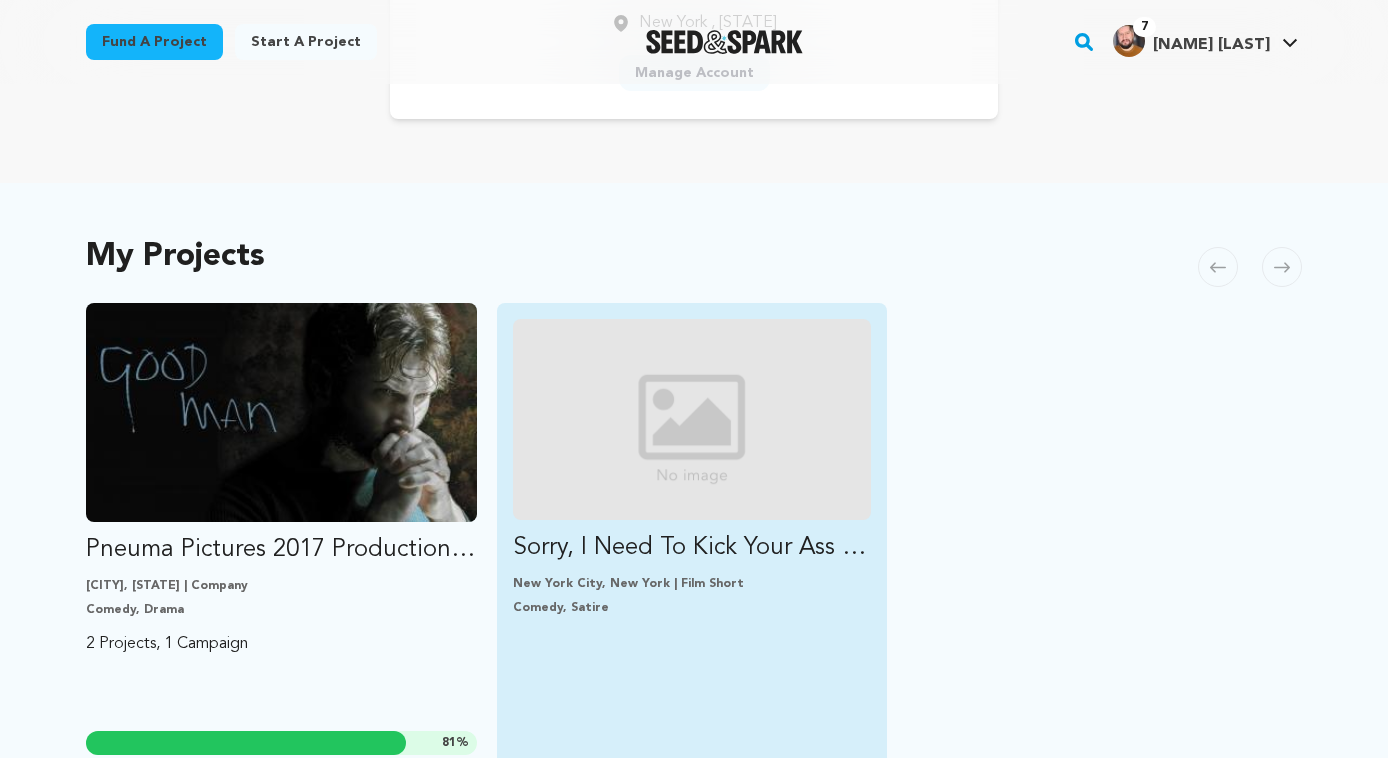 click on "Sorry, I Need To Kick Your Ass Now
New York City, New York | Film Short
Comedy, Satire
DRAFT AWAITING SUBMISSION" at bounding box center (692, 473) 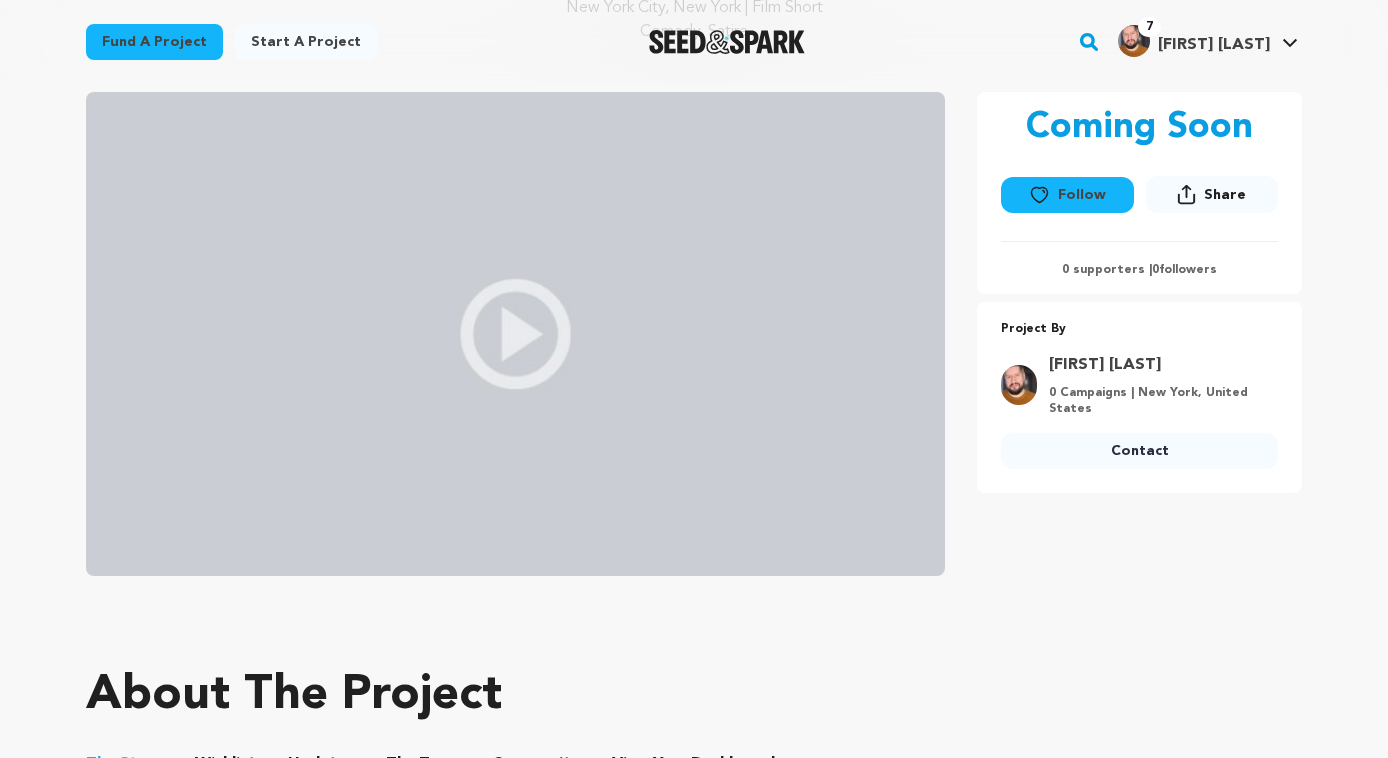 scroll, scrollTop: 529, scrollLeft: 0, axis: vertical 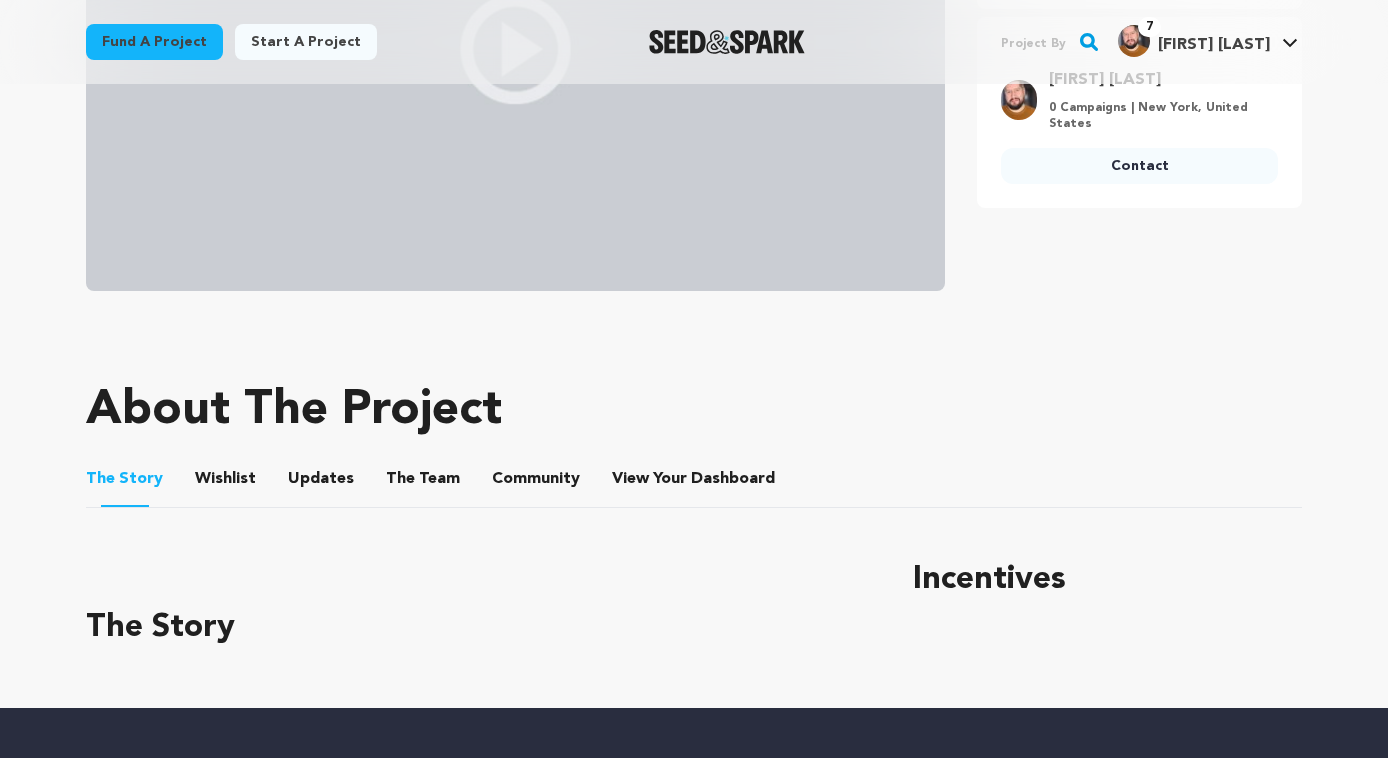 click on "The Team" at bounding box center (423, 483) 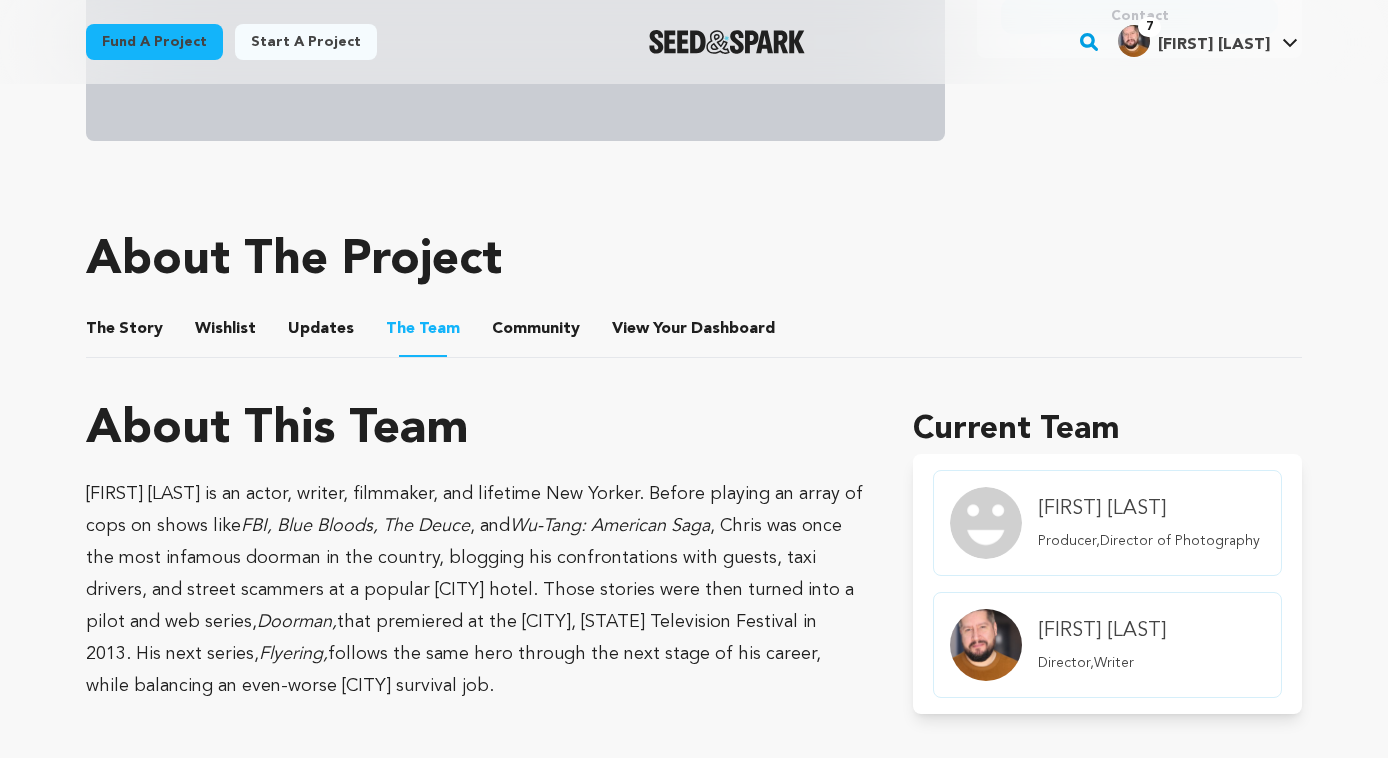 scroll, scrollTop: 808, scrollLeft: 0, axis: vertical 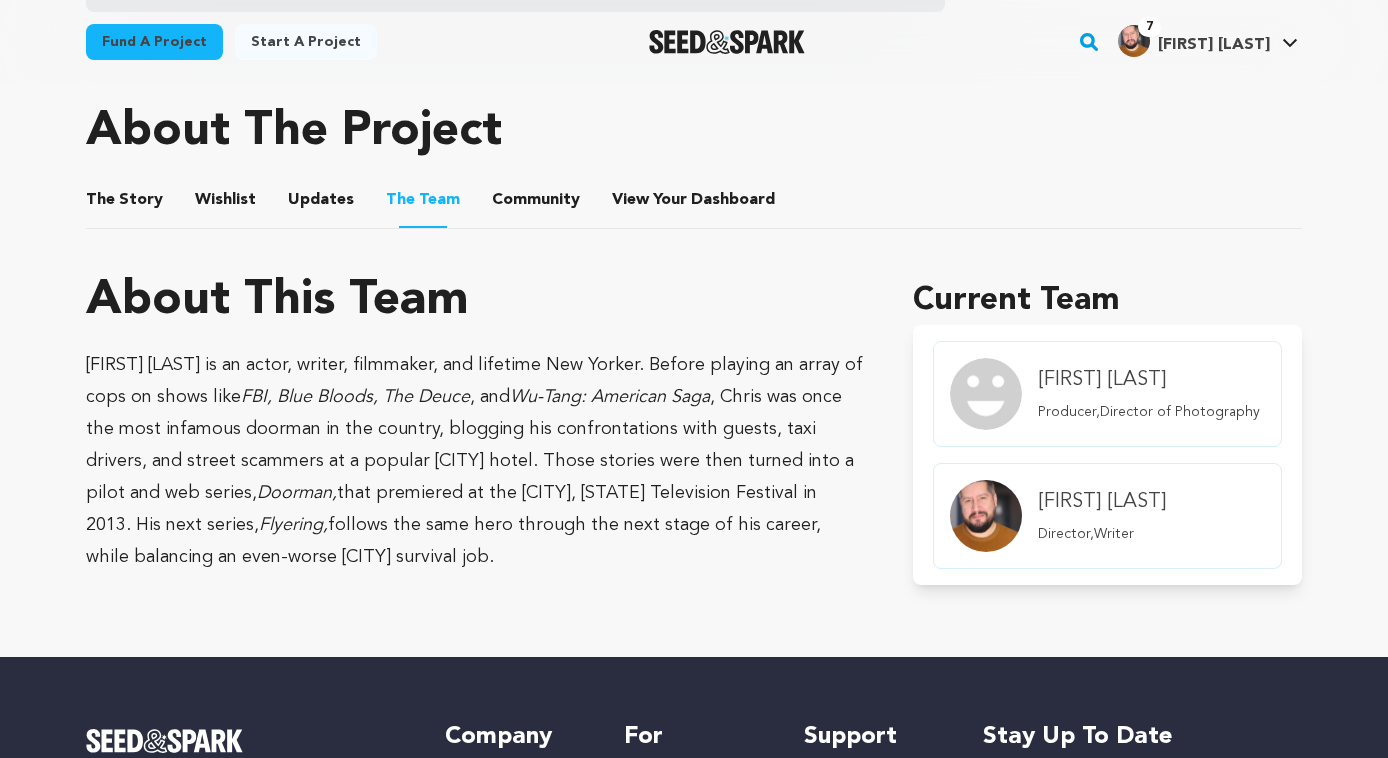 click on "[LAST] [FIRST]" at bounding box center (1149, 380) 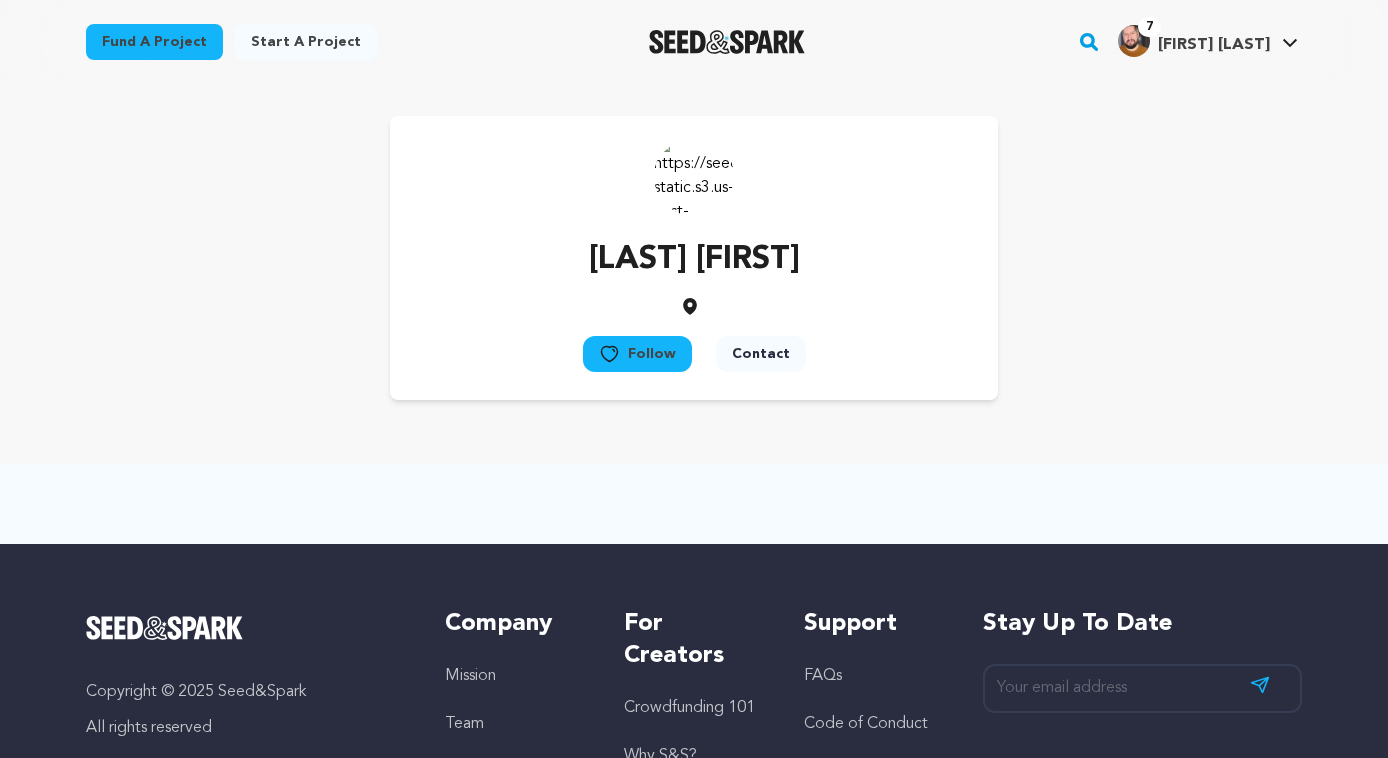 scroll, scrollTop: 0, scrollLeft: 0, axis: both 